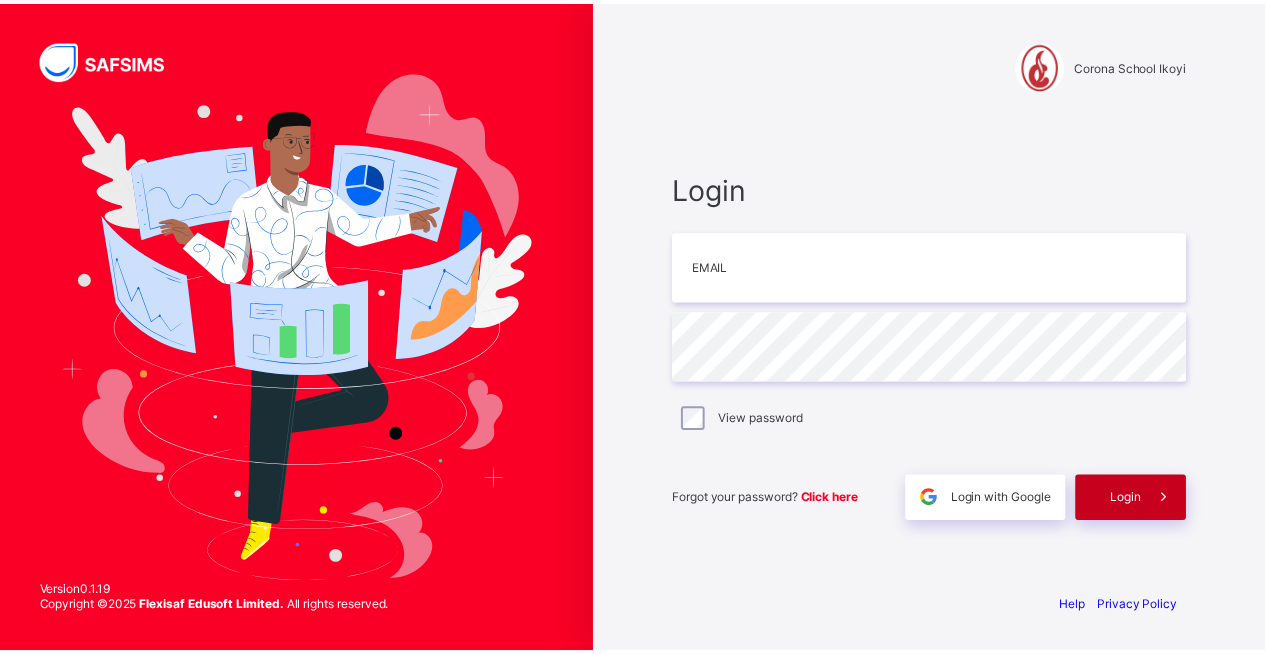 scroll, scrollTop: 0, scrollLeft: 0, axis: both 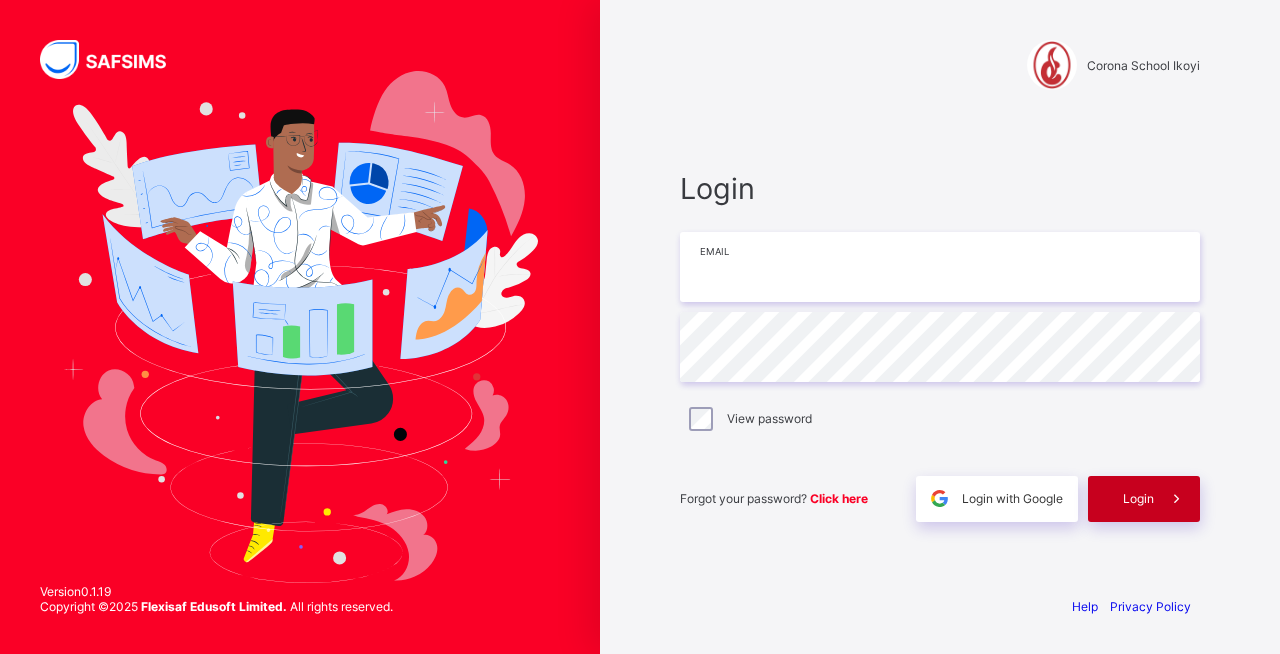 type on "**********" 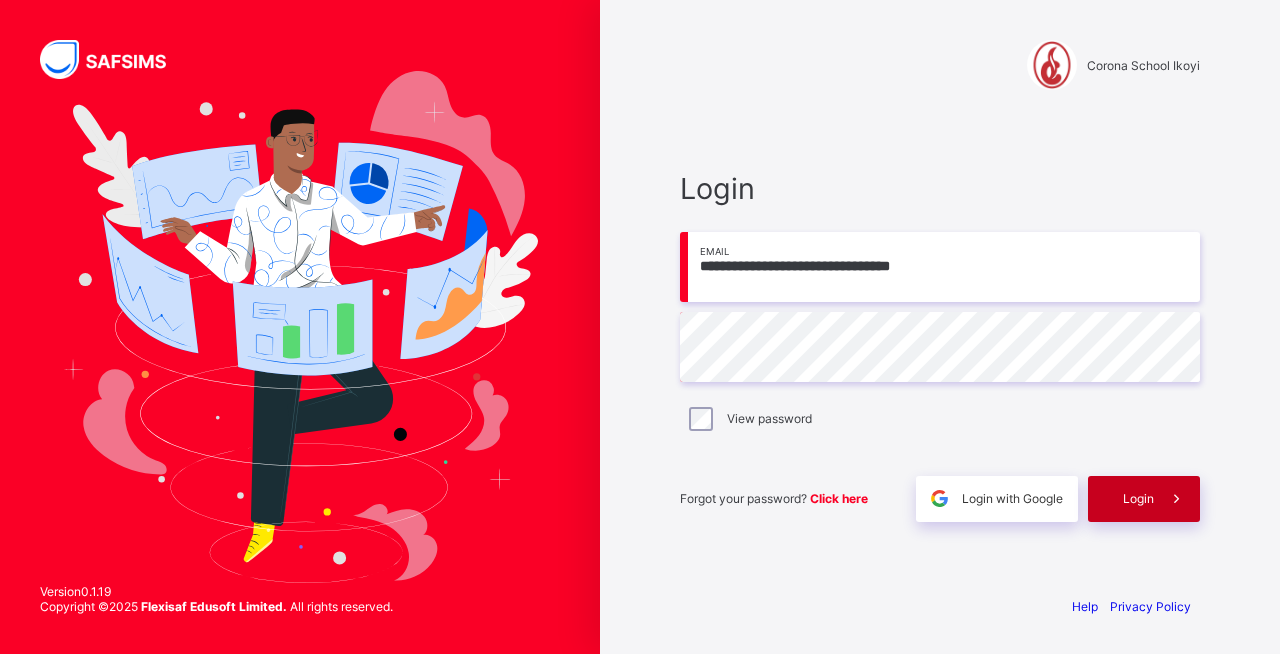 click on "Login" at bounding box center (1138, 498) 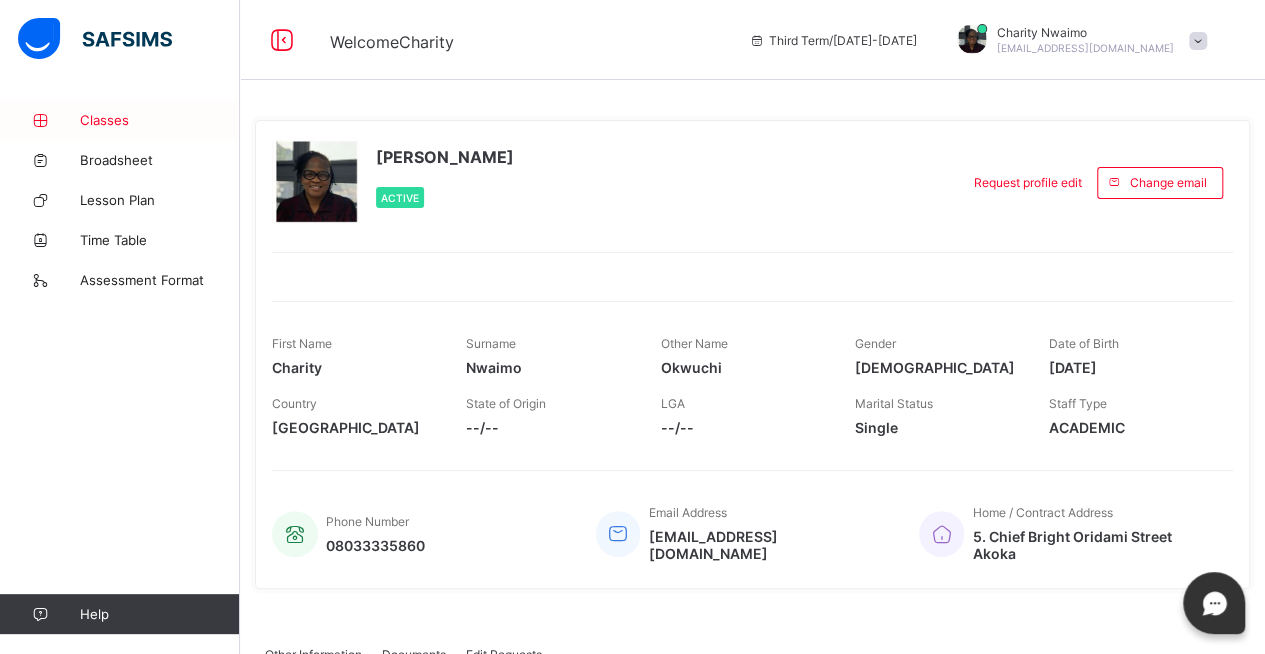 click on "Classes" at bounding box center (120, 120) 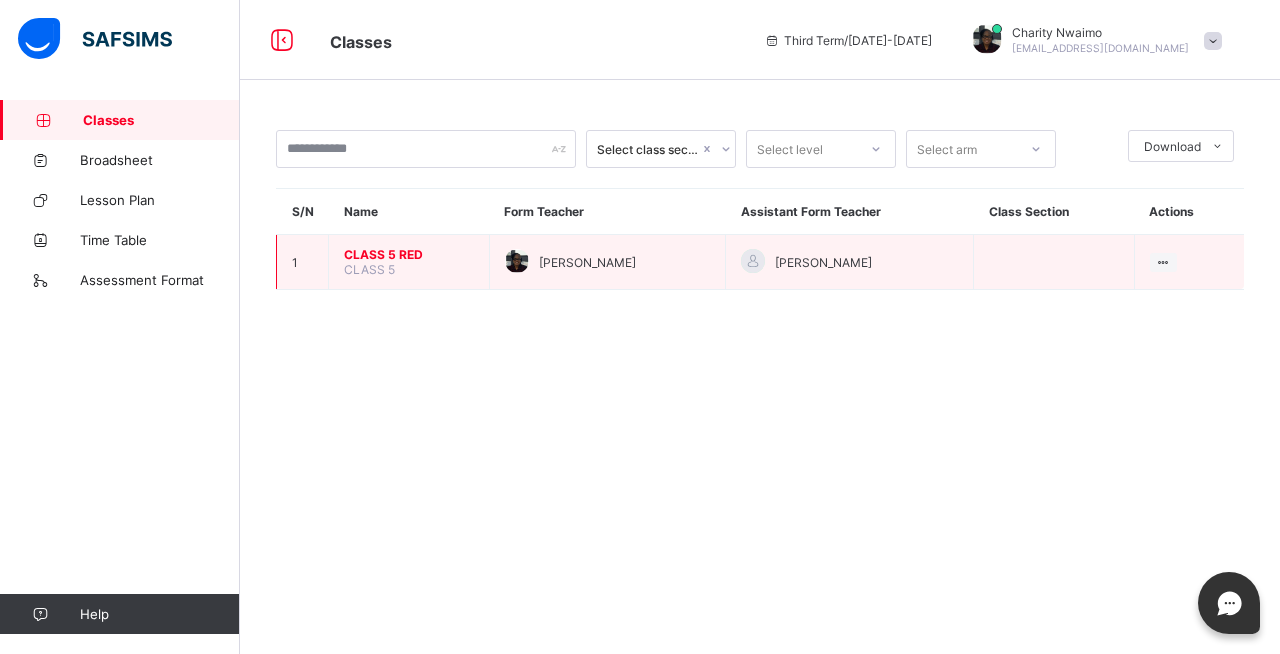 click on "CLASS 5   RED" at bounding box center [409, 254] 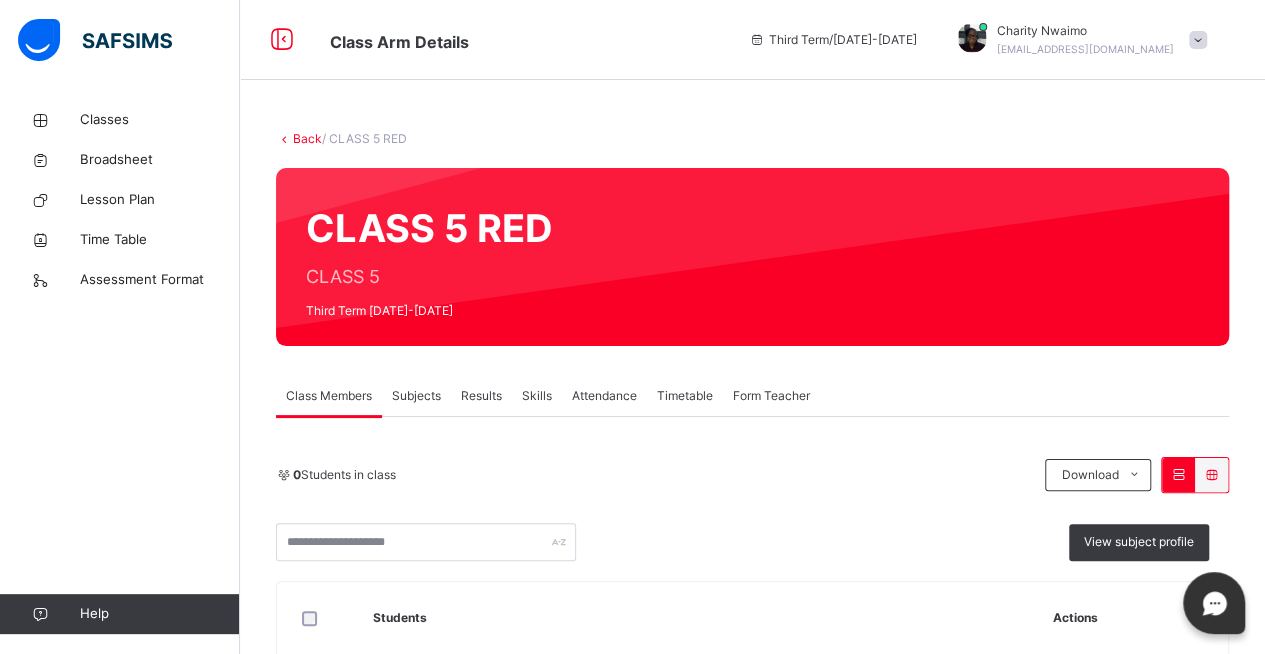 click on "Results" at bounding box center [481, 396] 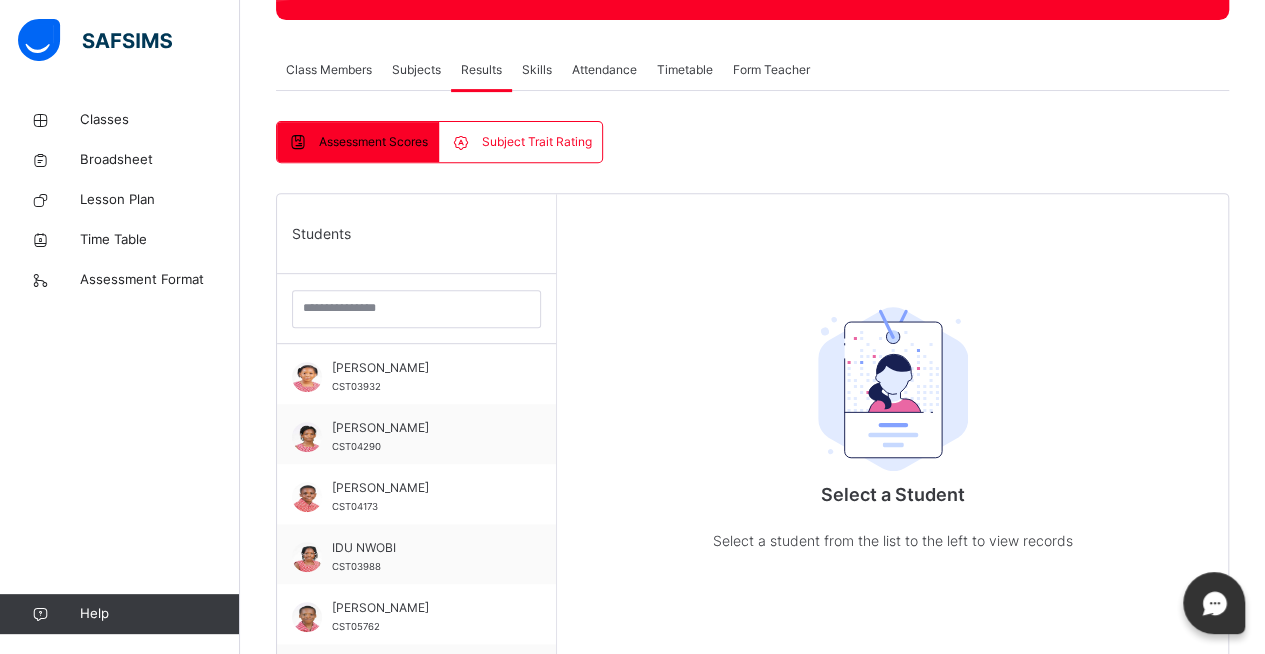 scroll, scrollTop: 332, scrollLeft: 0, axis: vertical 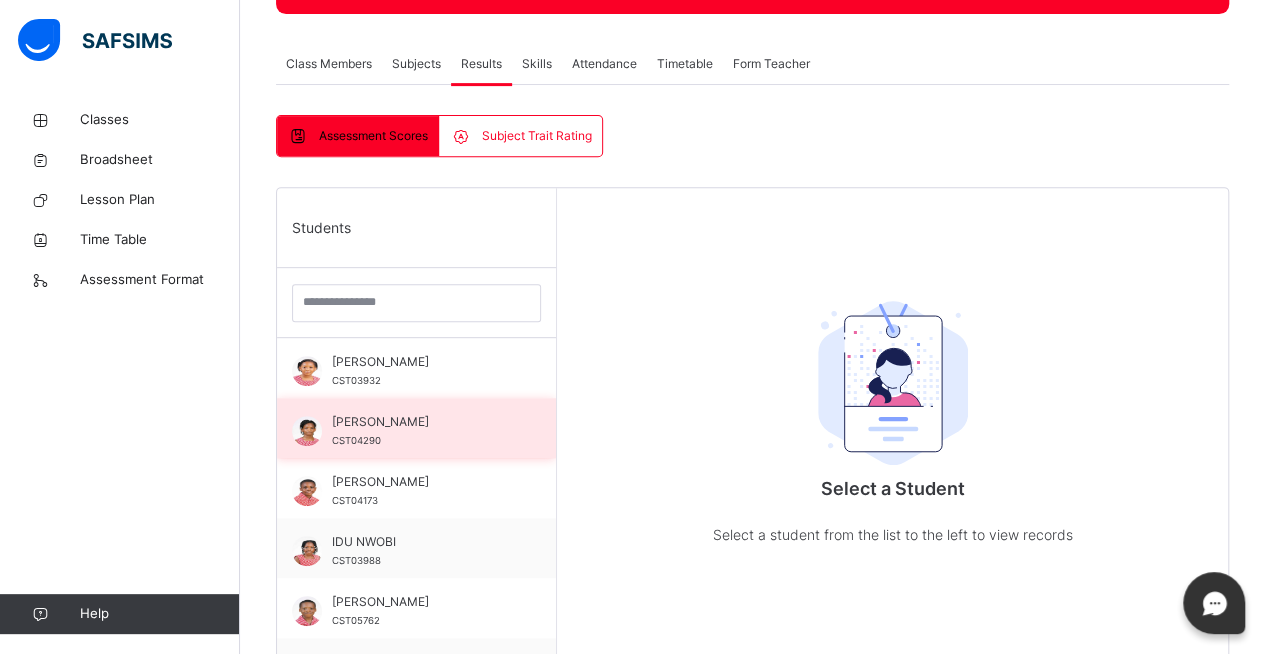 click on "[PERSON_NAME]" at bounding box center [421, 422] 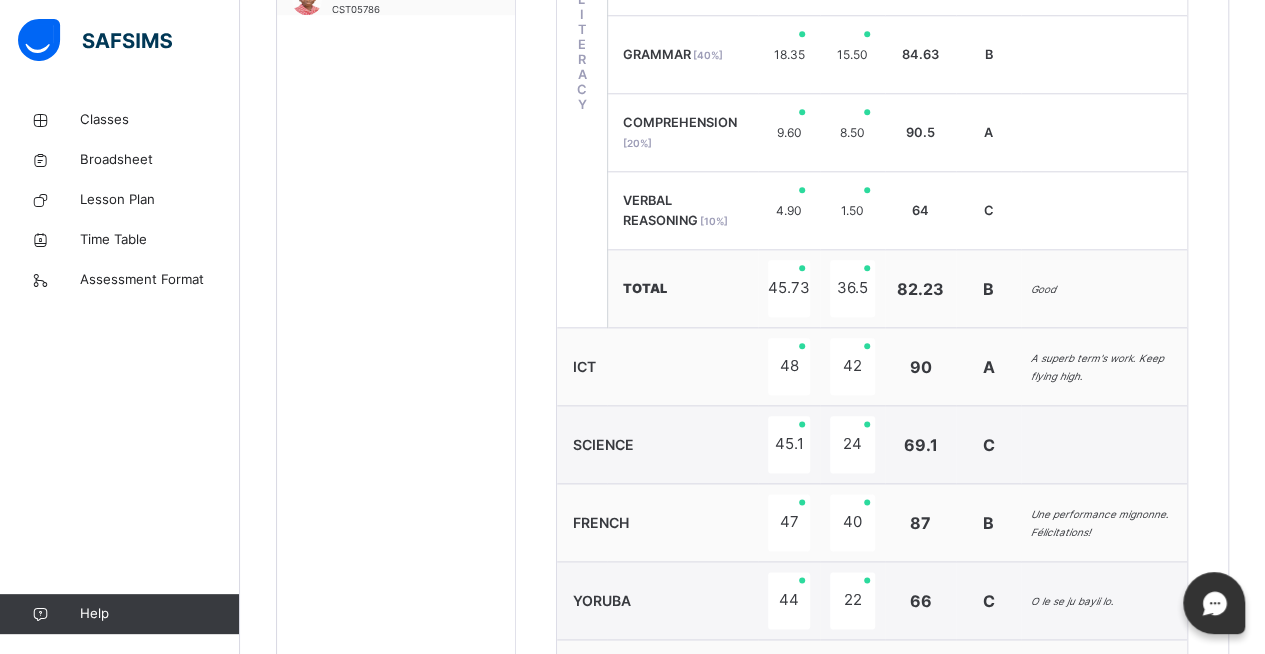 scroll, scrollTop: 1006, scrollLeft: 0, axis: vertical 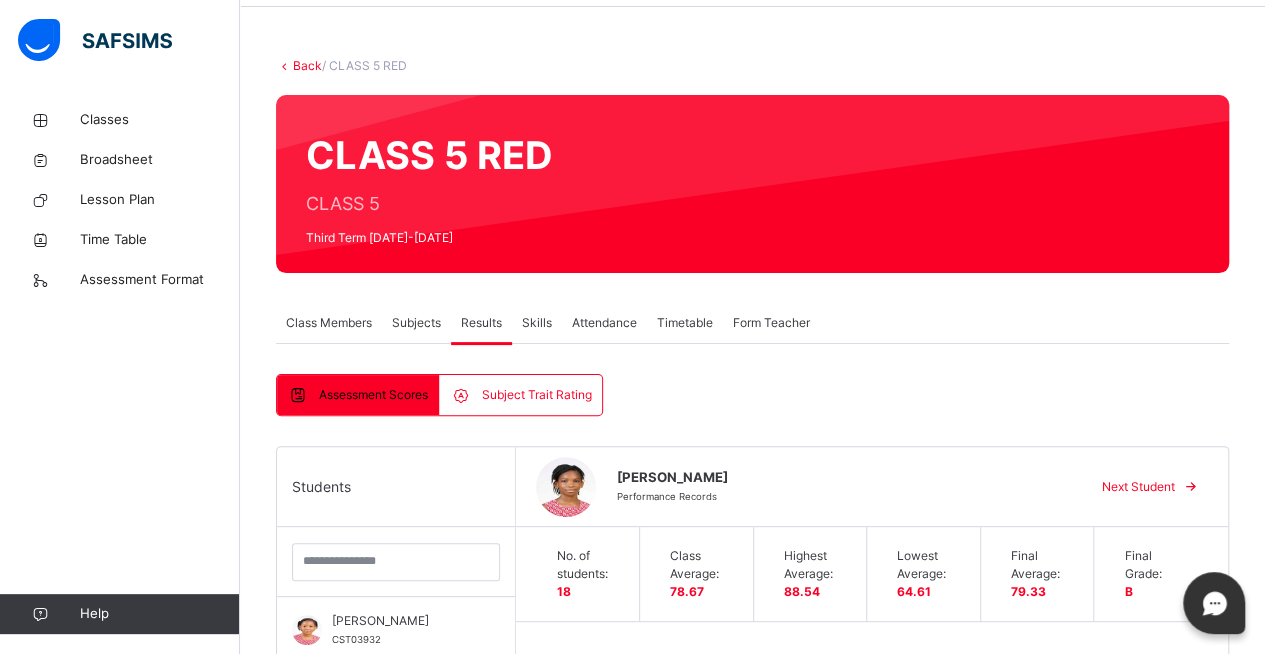 click on "Subjects" at bounding box center (416, 323) 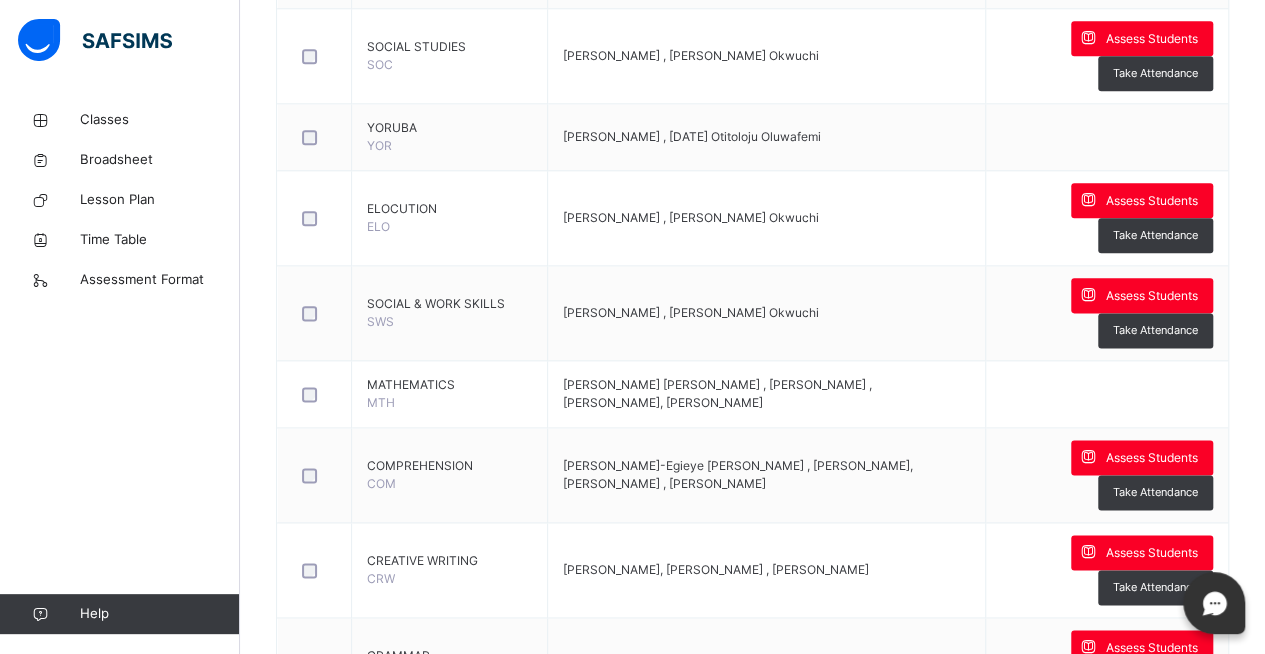 scroll, scrollTop: 1116, scrollLeft: 0, axis: vertical 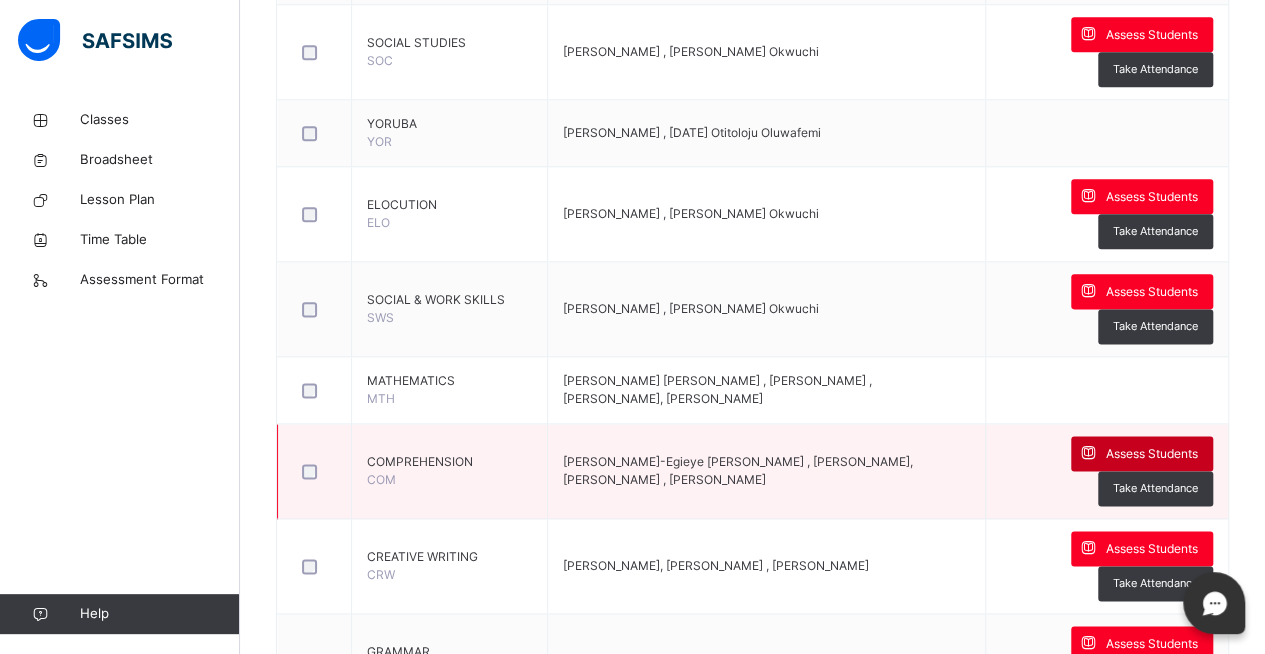click on "Assess Students" at bounding box center (1152, 454) 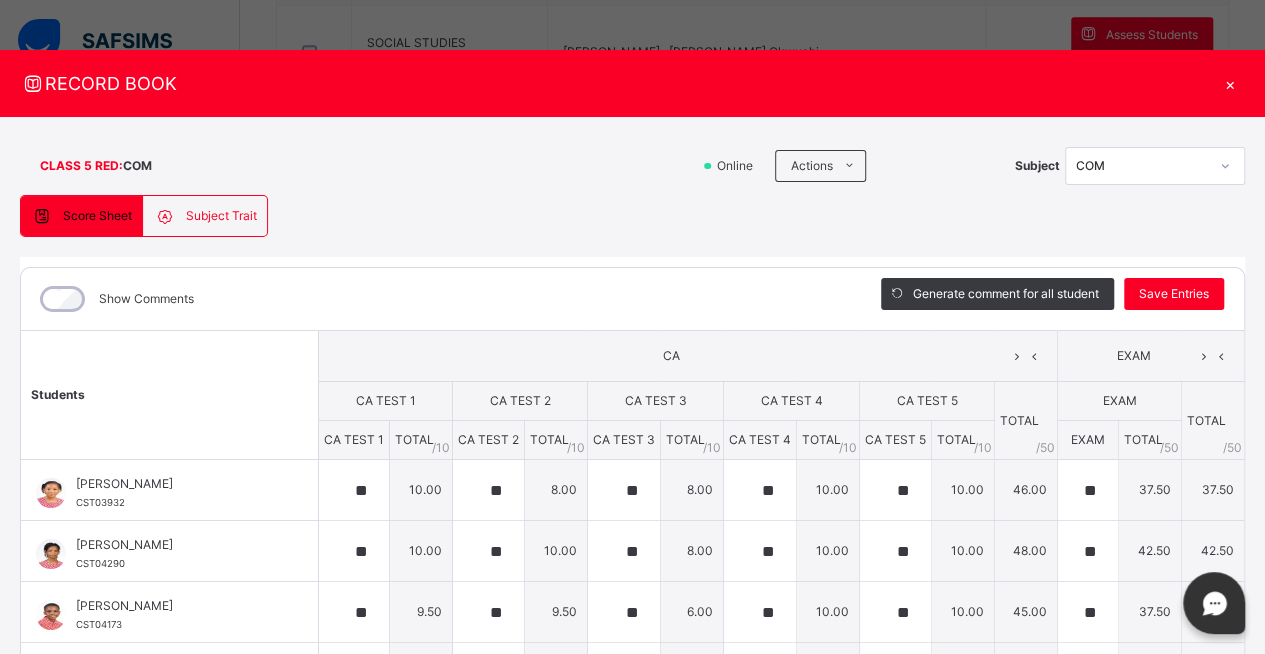 type on "**" 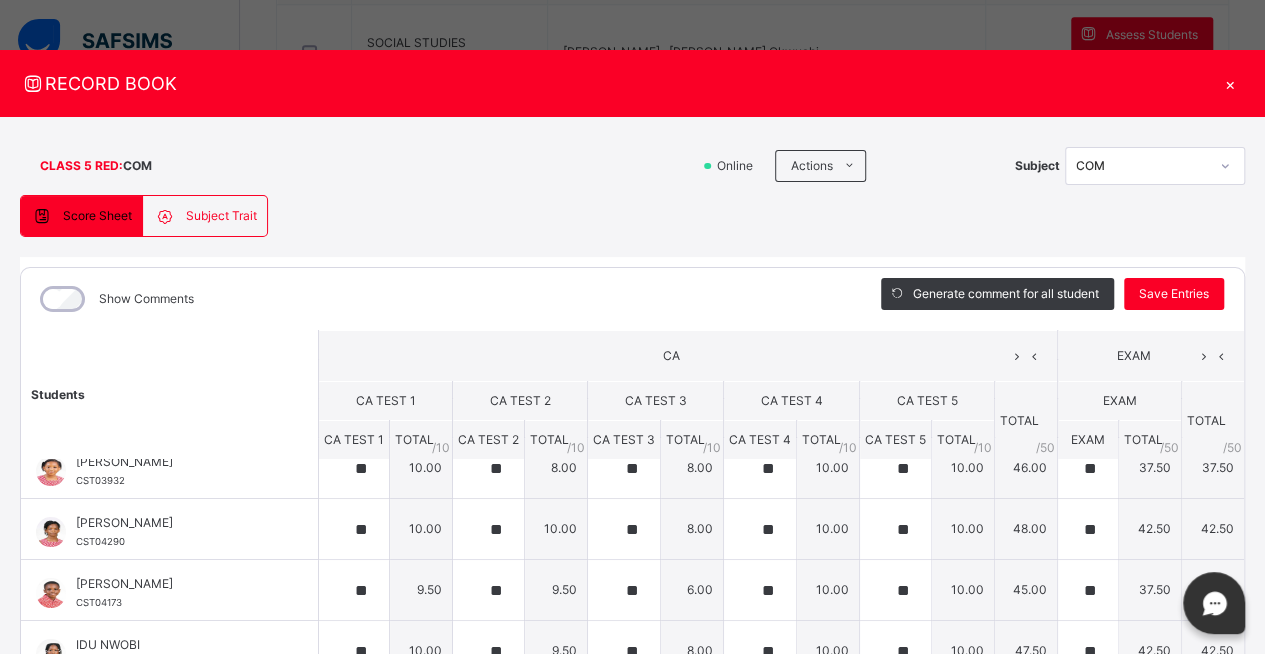 scroll, scrollTop: 23, scrollLeft: 0, axis: vertical 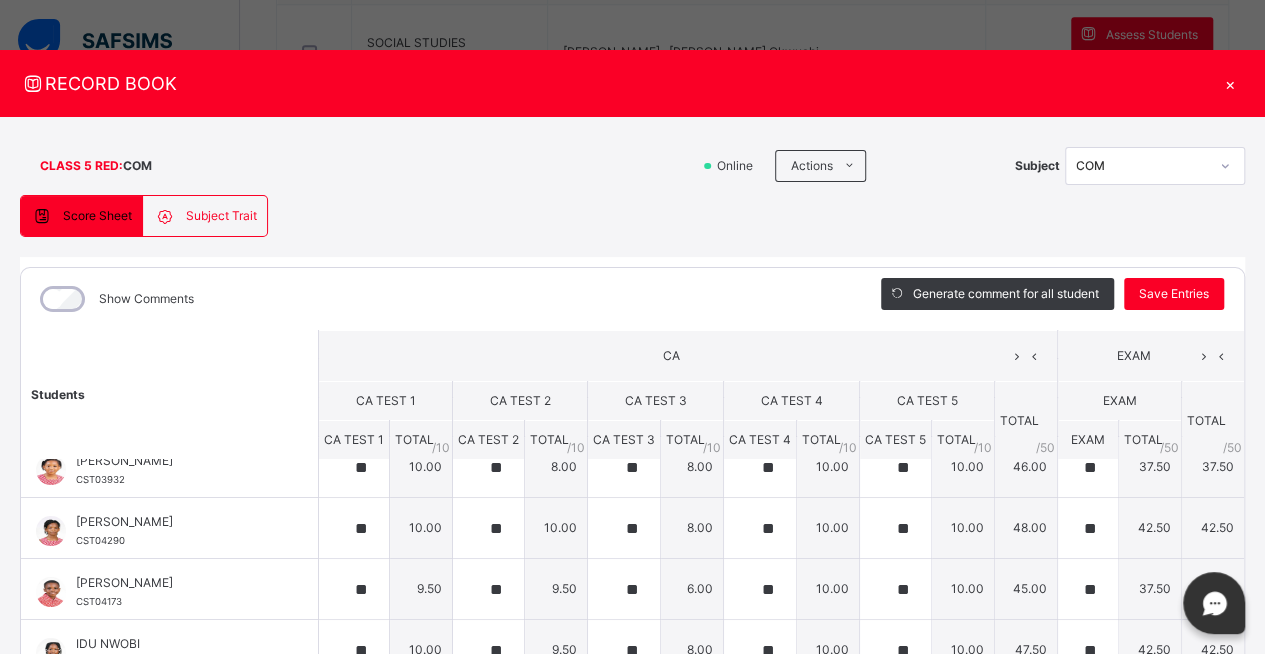 click on "CLASS 5   RED :   COM Online Actions  Download Empty Score Sheet  Upload/map score sheet Subject  COM Corona School Ikoyi Date: [DATE] 8:53:29 pm Score Sheet Subject Trait Score Sheet Subject Trait Show Comments   Generate comment for all student   Save Entries Class Level:  CLASS 5   RED Subject:  COM Session:  2024/2025 Session Session:  Third Term Students CA EXAM  TOTAL /100 Comment CA TEST 1 CA TEST 2 CA TEST 3 CA TEST 4 CA TEST 5 TOTAL / 50 EXAM  TOTAL / 50 CA TEST 1 TOTAL / 10 CA TEST 2 TOTAL / 10 CA TEST 3 TOTAL / 10 CA TEST 4 TOTAL / 10 CA TEST 5 TOTAL / 10 EXAM TOTAL / 50  [PERSON_NAME] CST03932  [PERSON_NAME] CST03932 ** 10.00 ** 8.00 ** 8.00 ** 10.00 ** 10.00 46.00 ** 37.50 37.50 83.50 Generate comment 0 / 250   ×   Subject Teacher’s Comment Generate and see in full the comment developed by the AI with an option to regenerate the comment JS  [PERSON_NAME]   CST03932   Total 83.50  / 100.00 [PERSON_NAME] Bot   Regenerate     Use this comment    [PERSON_NAME] CST04290  [PERSON_NAME] CST04290" at bounding box center [632, 489] 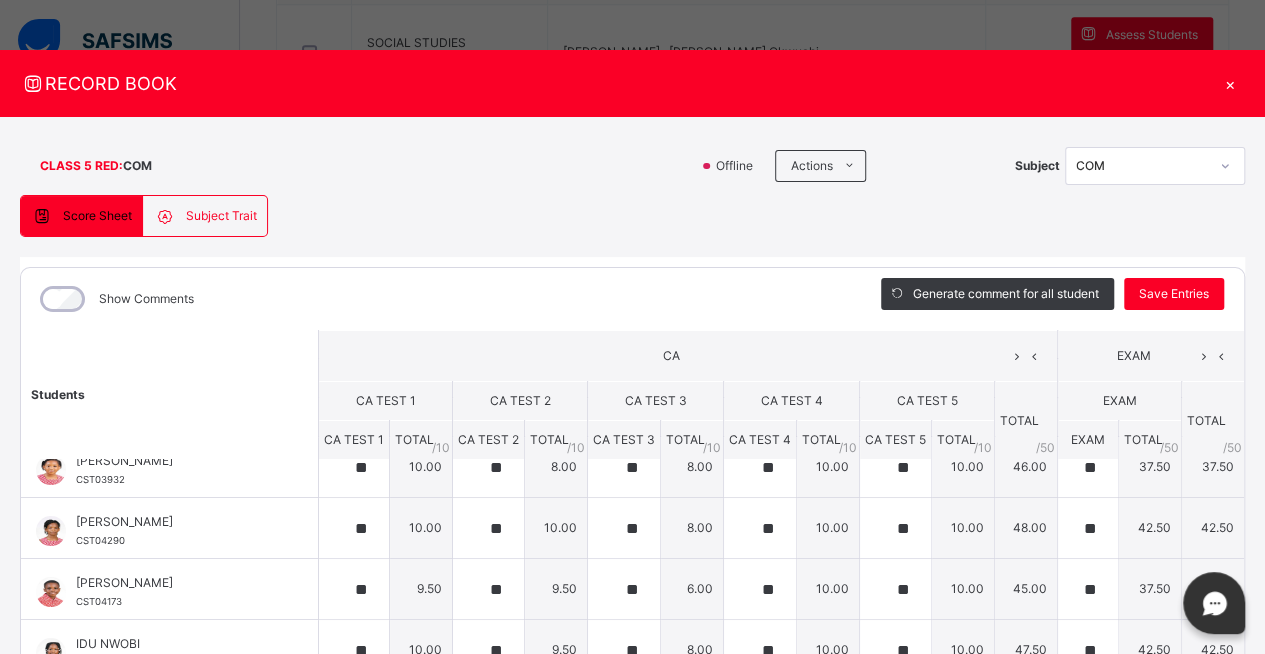 click on "×" at bounding box center [1230, 83] 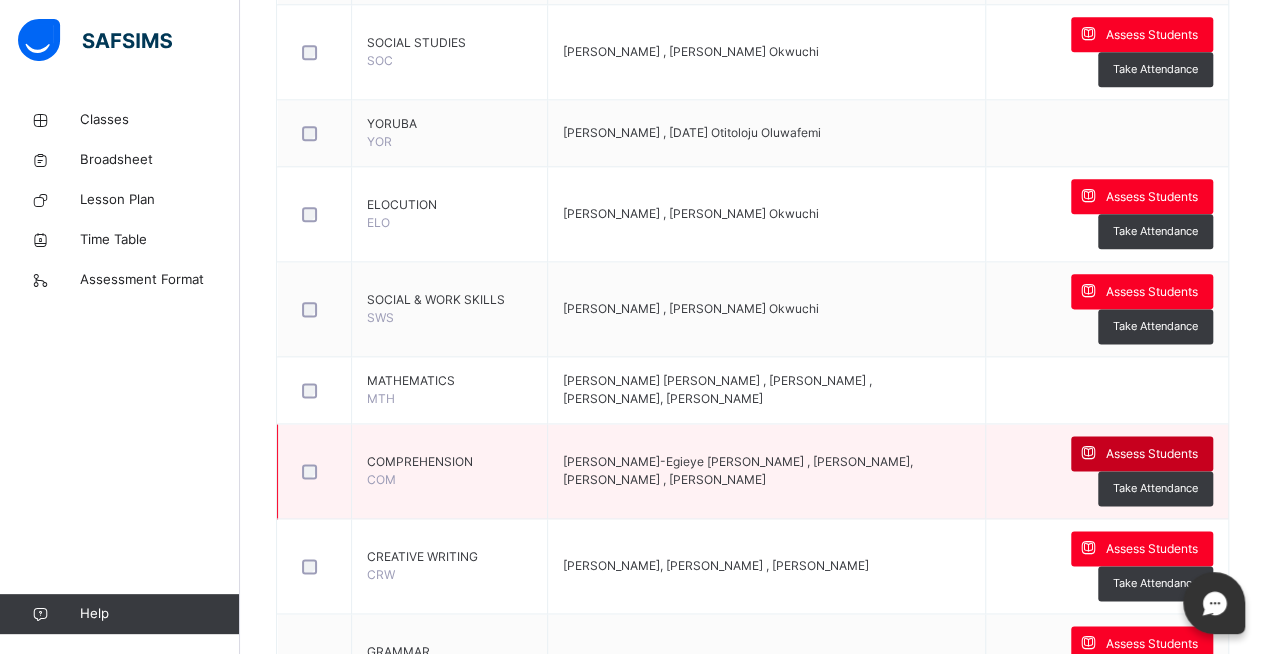 click at bounding box center (1088, 453) 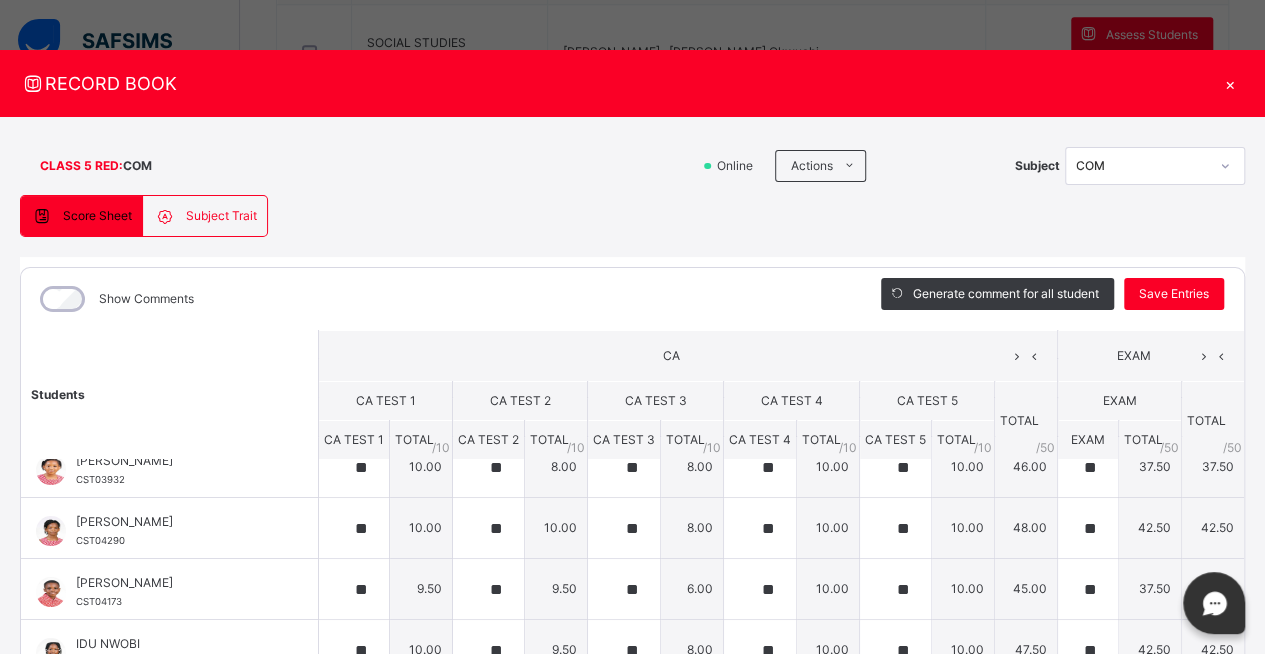 click on "×" at bounding box center (1230, 83) 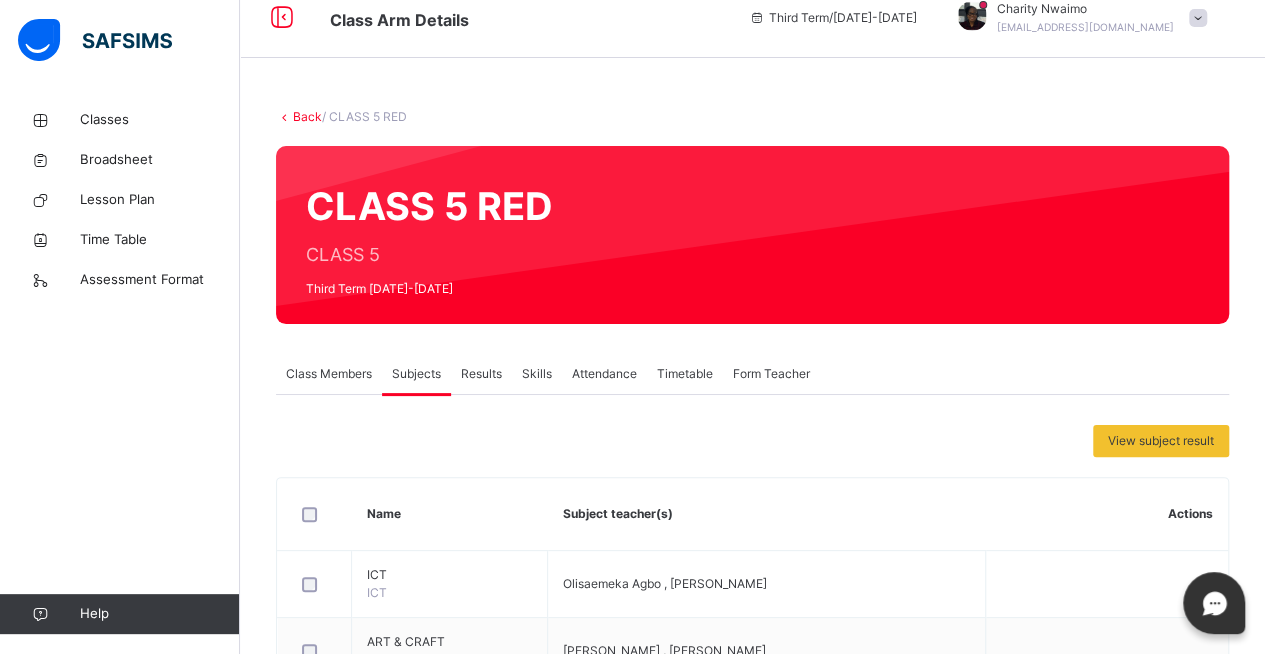 scroll, scrollTop: 0, scrollLeft: 0, axis: both 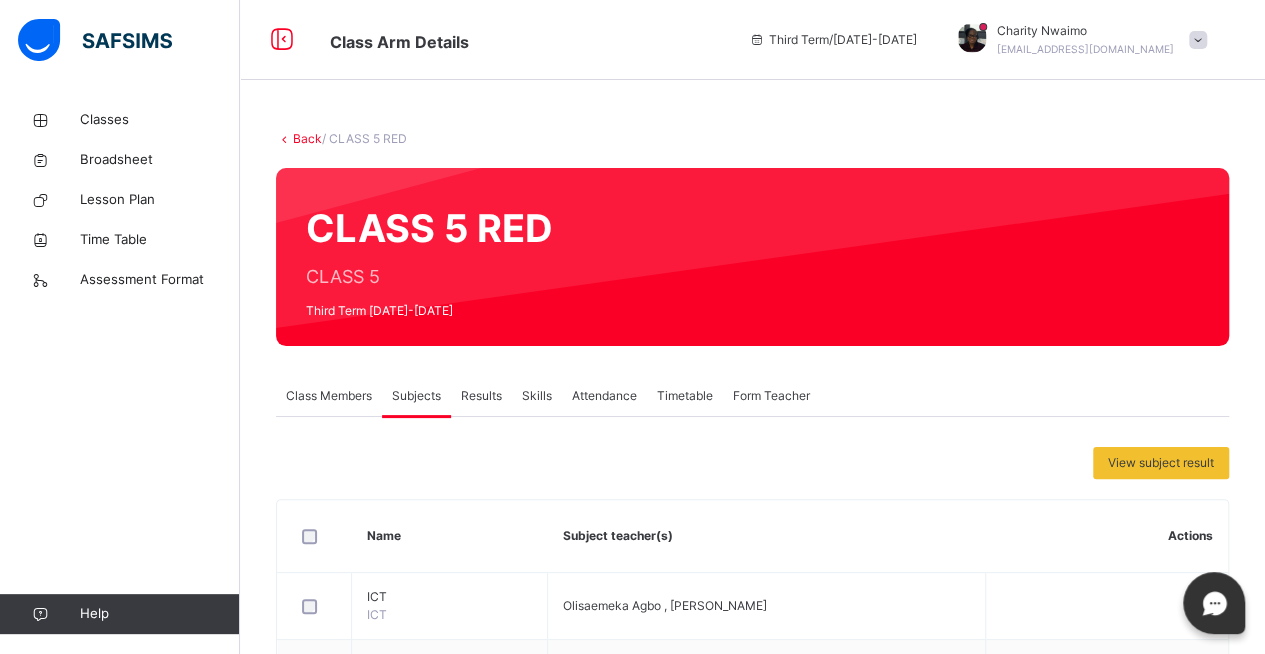 click on "[PERSON_NAME]" at bounding box center (1085, 31) 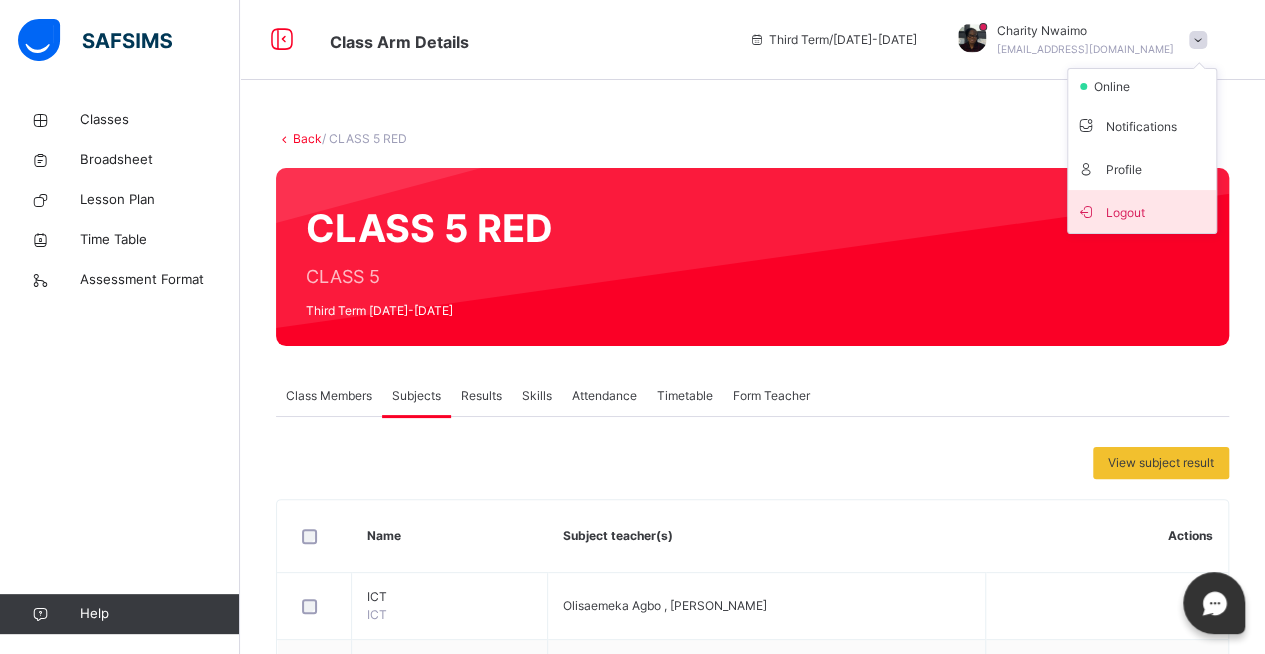 click on "Logout" at bounding box center [1142, 211] 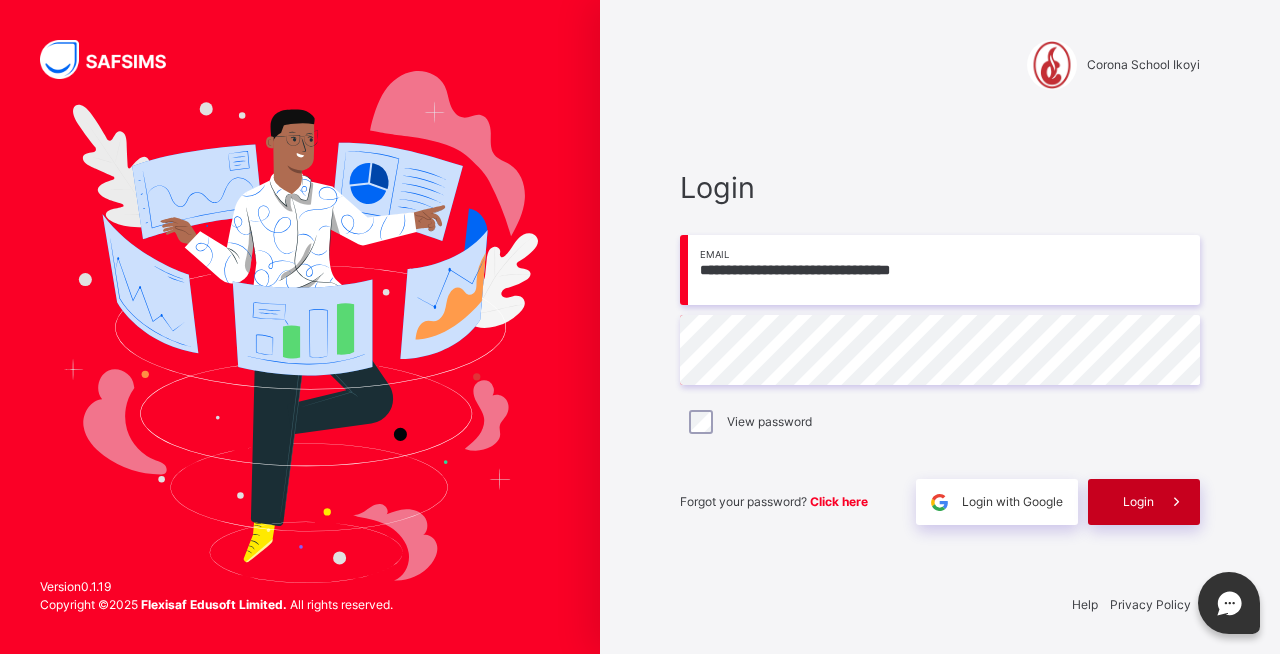 click on "Login" at bounding box center (1138, 502) 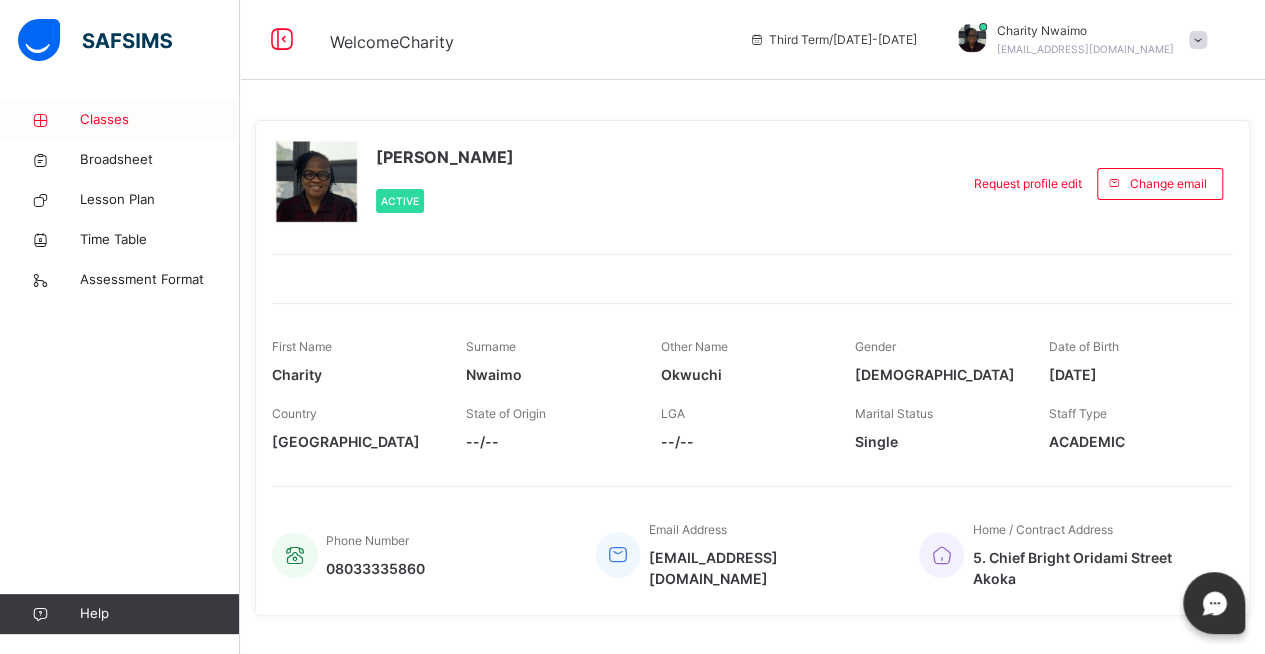 click on "Classes" at bounding box center [120, 120] 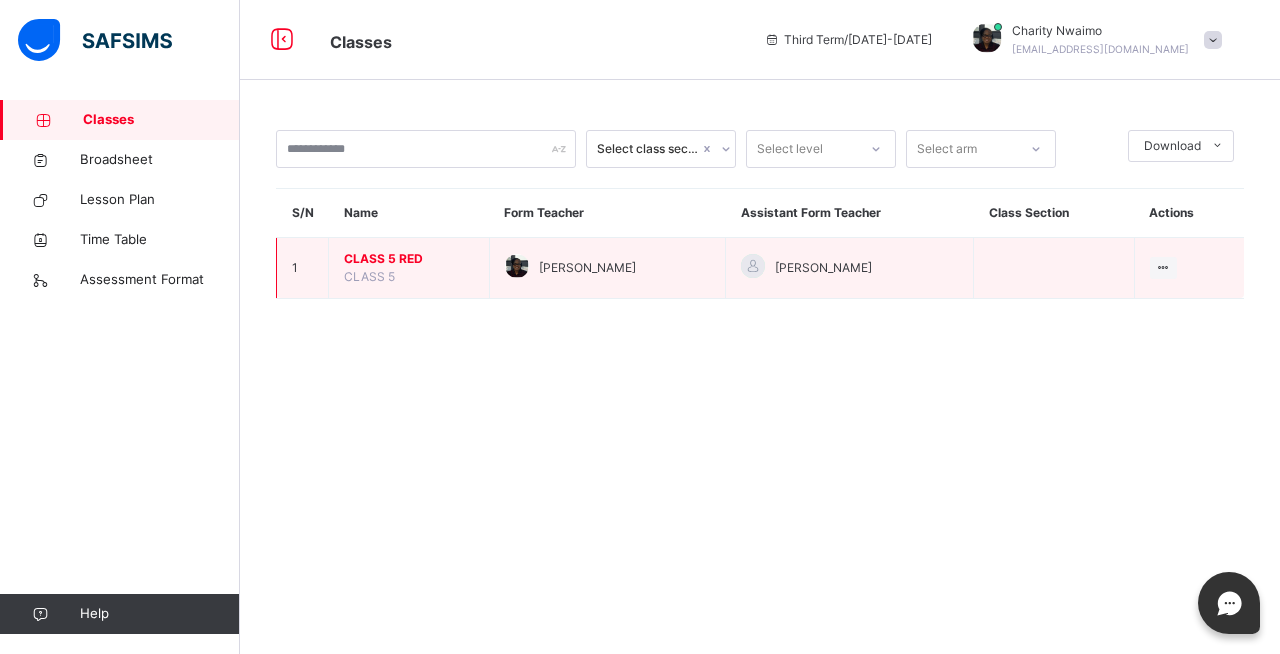click on "CLASS 5   RED" at bounding box center [409, 259] 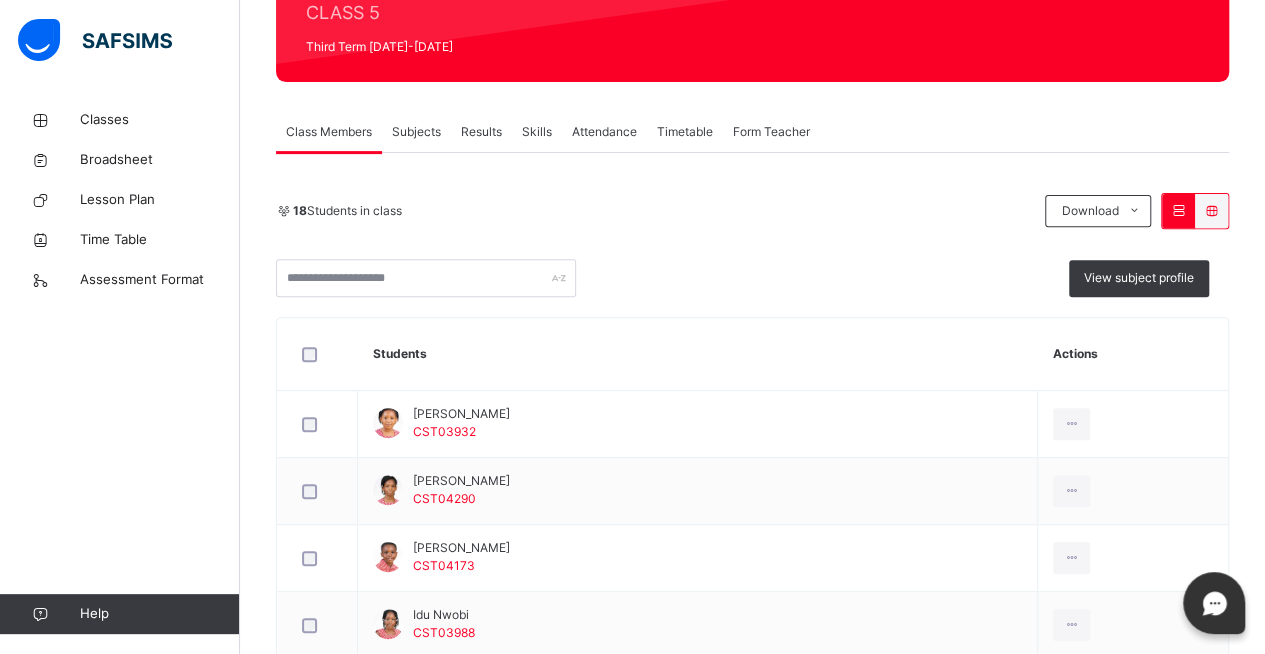 scroll, scrollTop: 148, scrollLeft: 0, axis: vertical 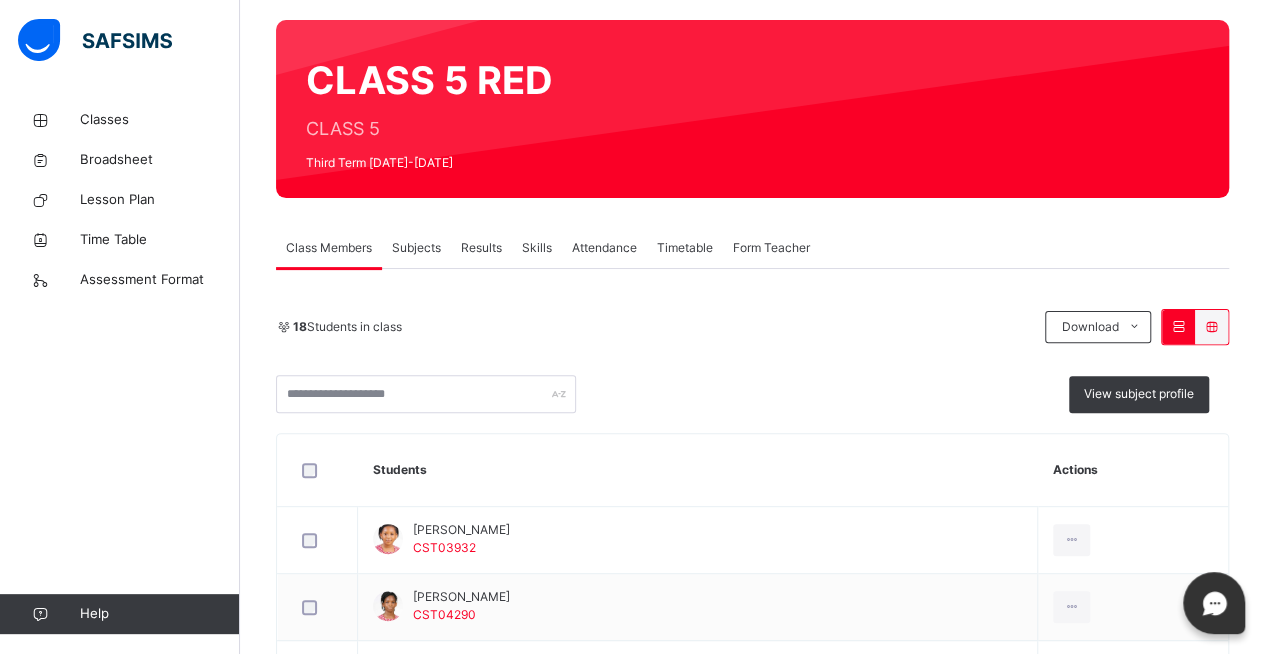 click on "Subjects" at bounding box center [416, 248] 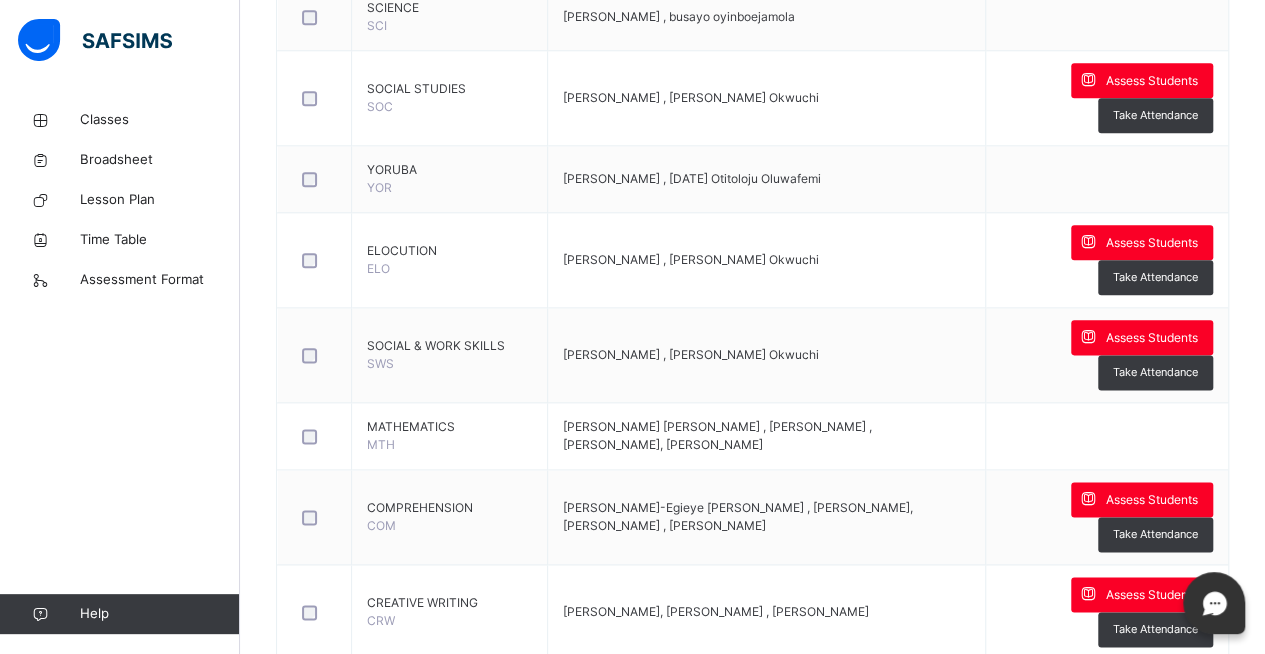 scroll, scrollTop: 1112, scrollLeft: 0, axis: vertical 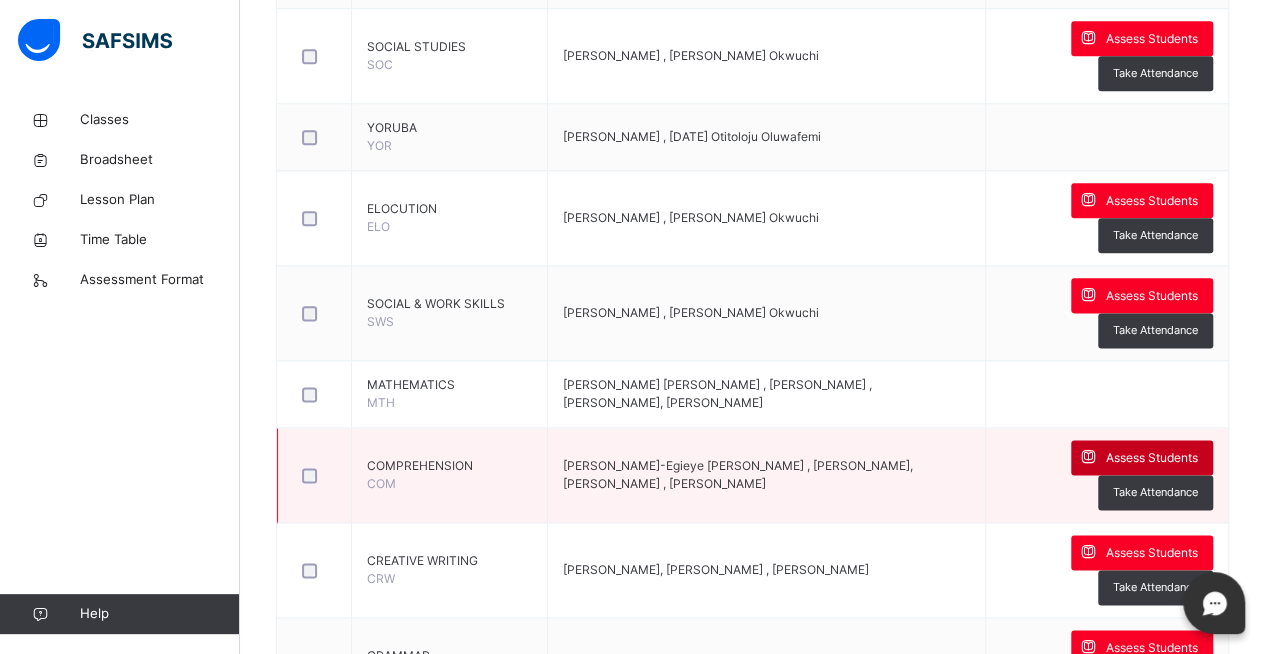 click on "Assess Students" at bounding box center (1152, 458) 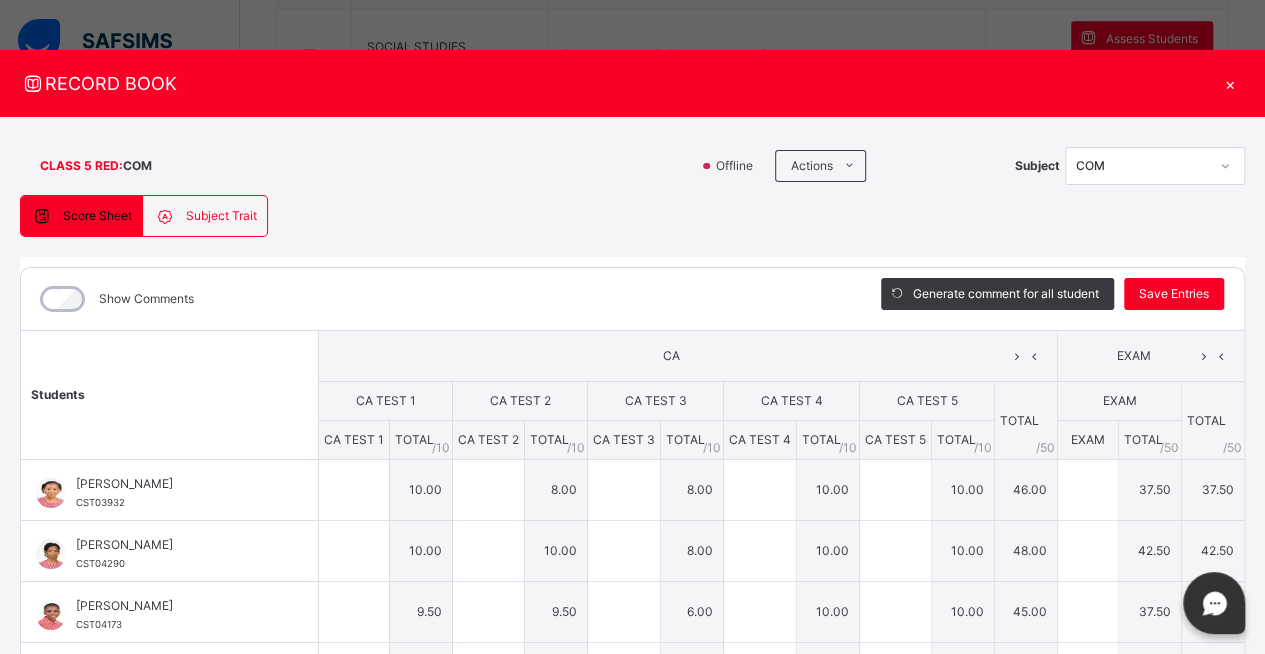 type on "**" 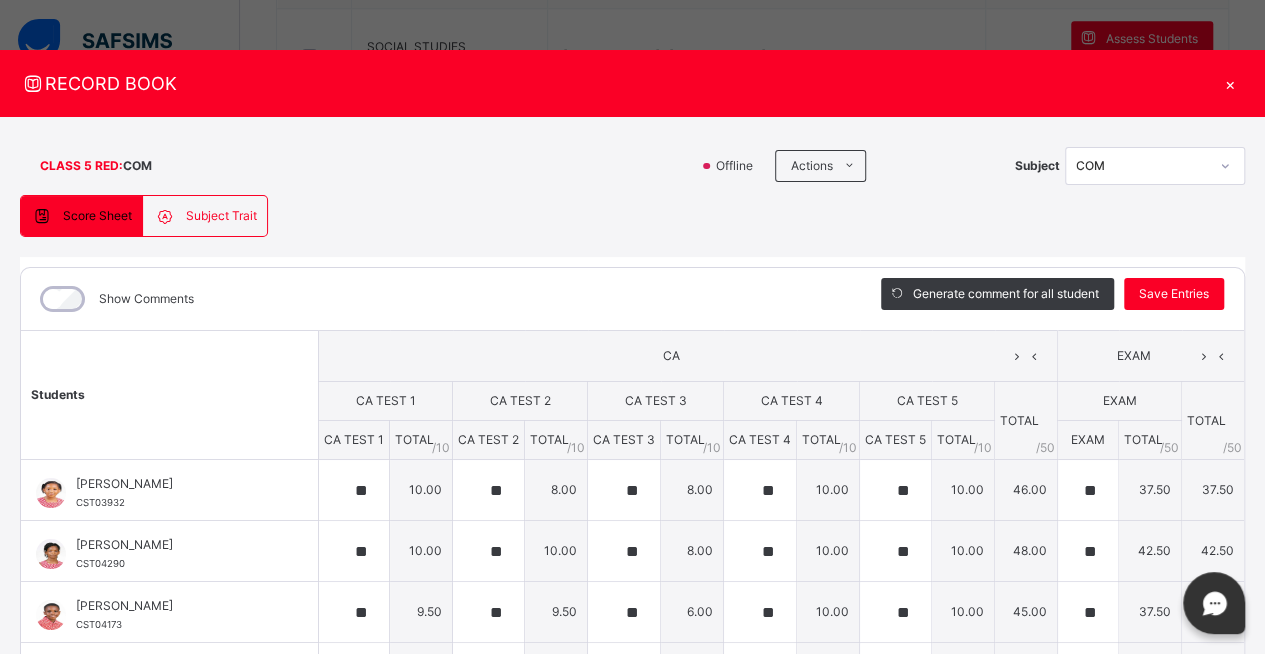 type on "**" 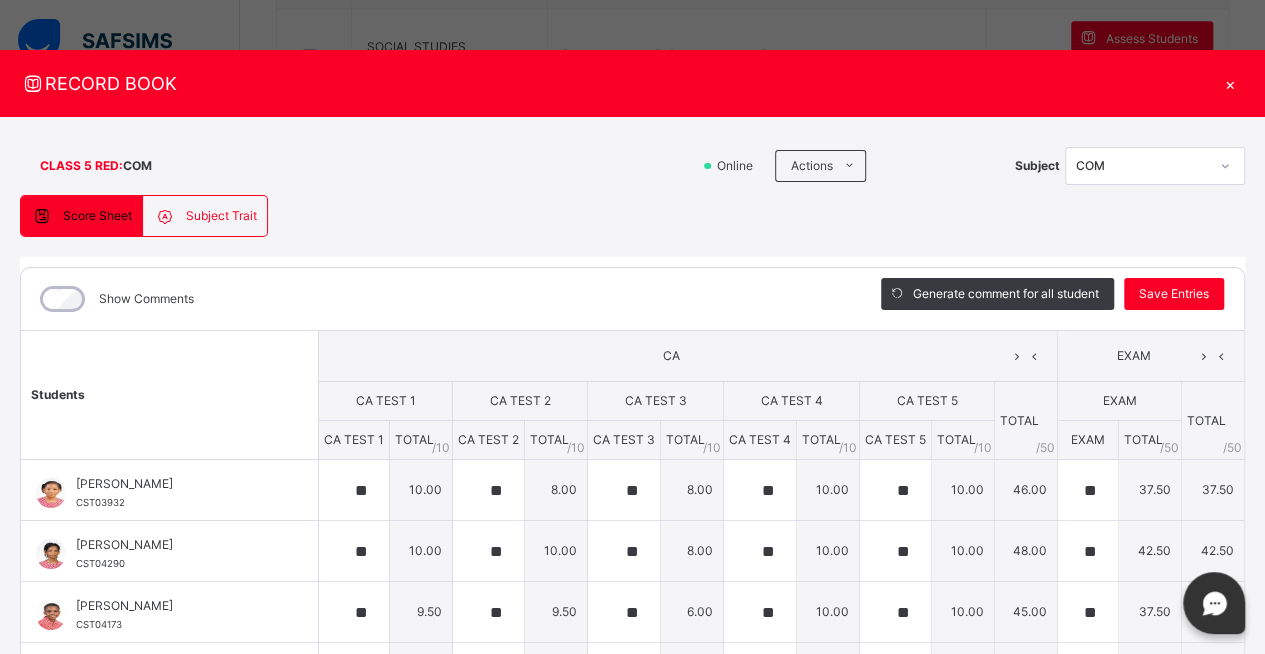 click on "CA" at bounding box center (688, 356) 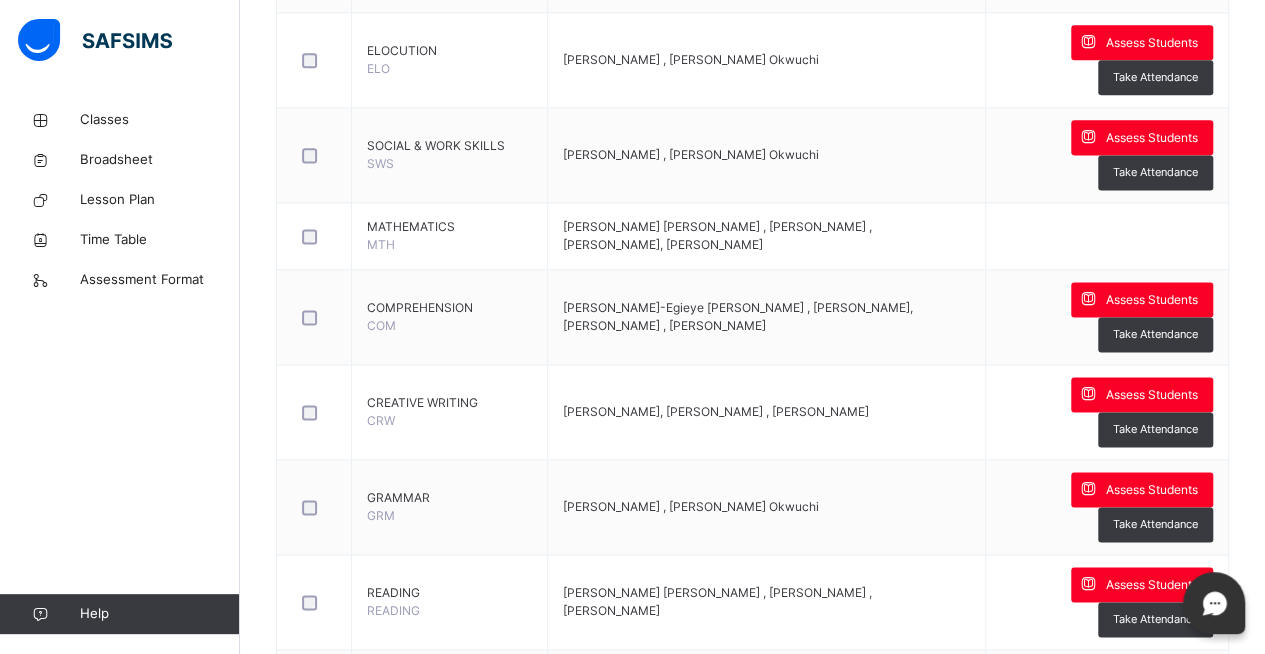 scroll, scrollTop: 1282, scrollLeft: 0, axis: vertical 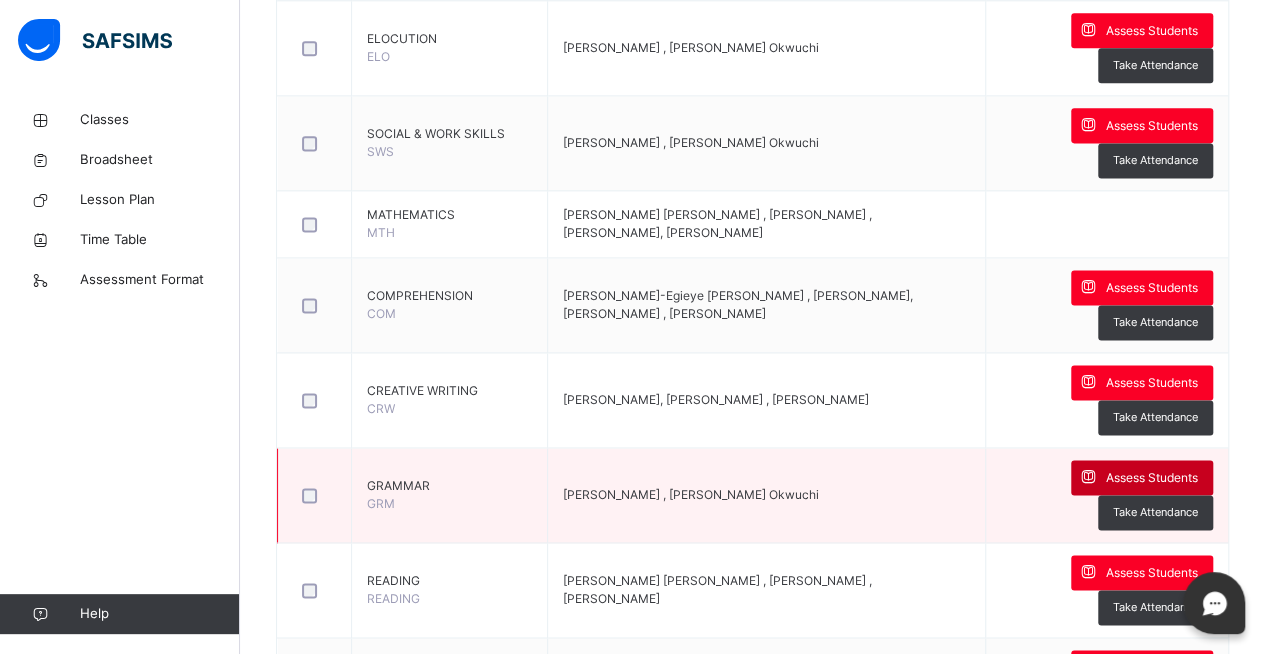 click on "Assess Students" at bounding box center [1152, 478] 